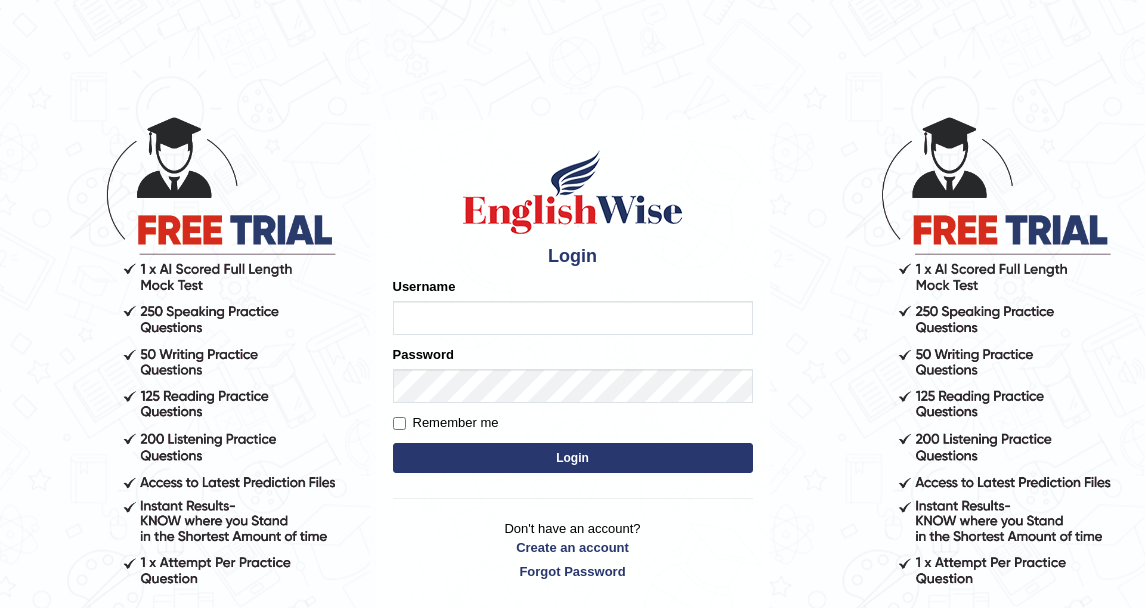 scroll, scrollTop: 0, scrollLeft: 0, axis: both 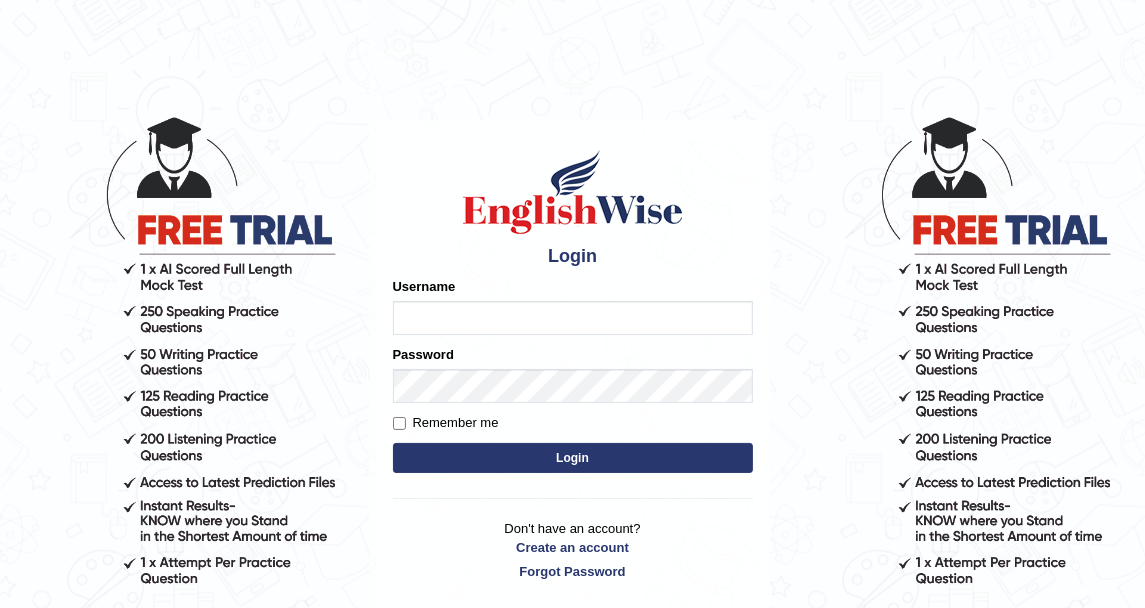 type on "DishaEw" 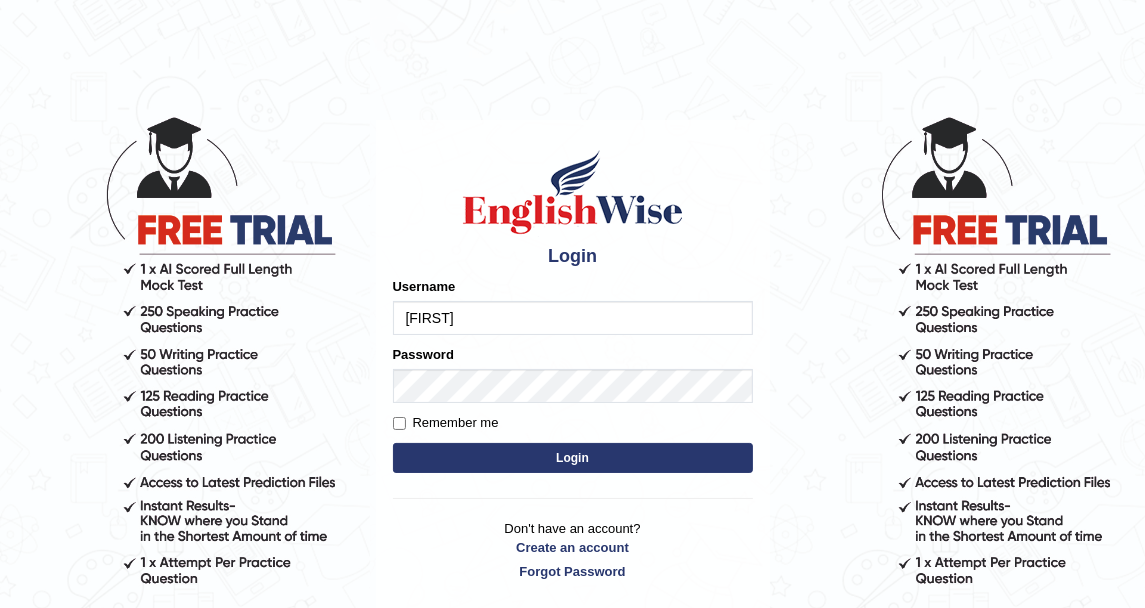 click on "Login" at bounding box center (573, 458) 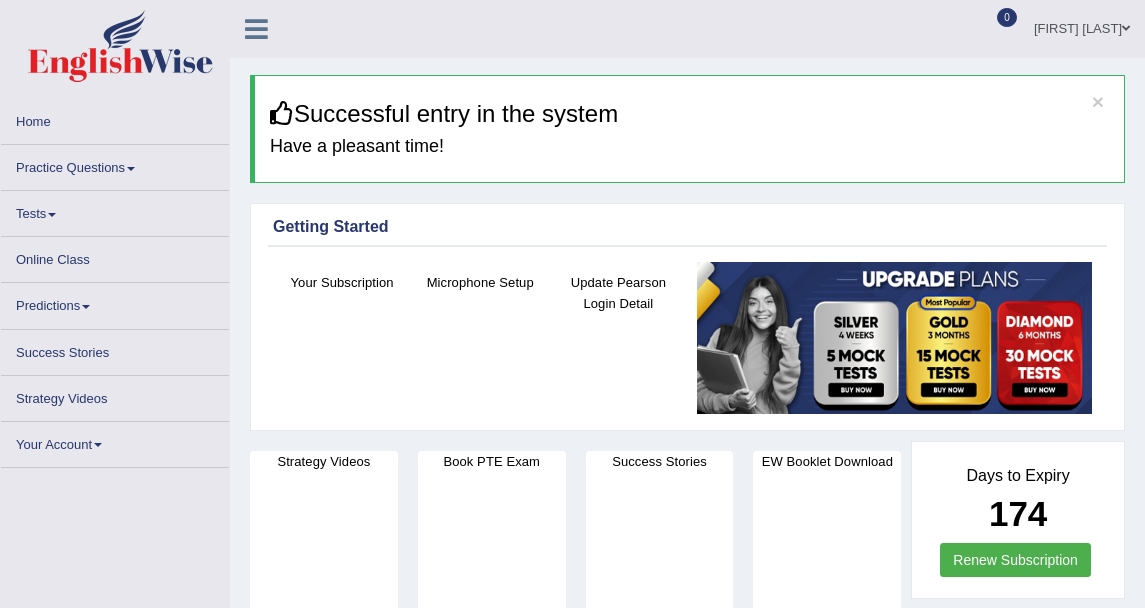 scroll, scrollTop: 0, scrollLeft: 0, axis: both 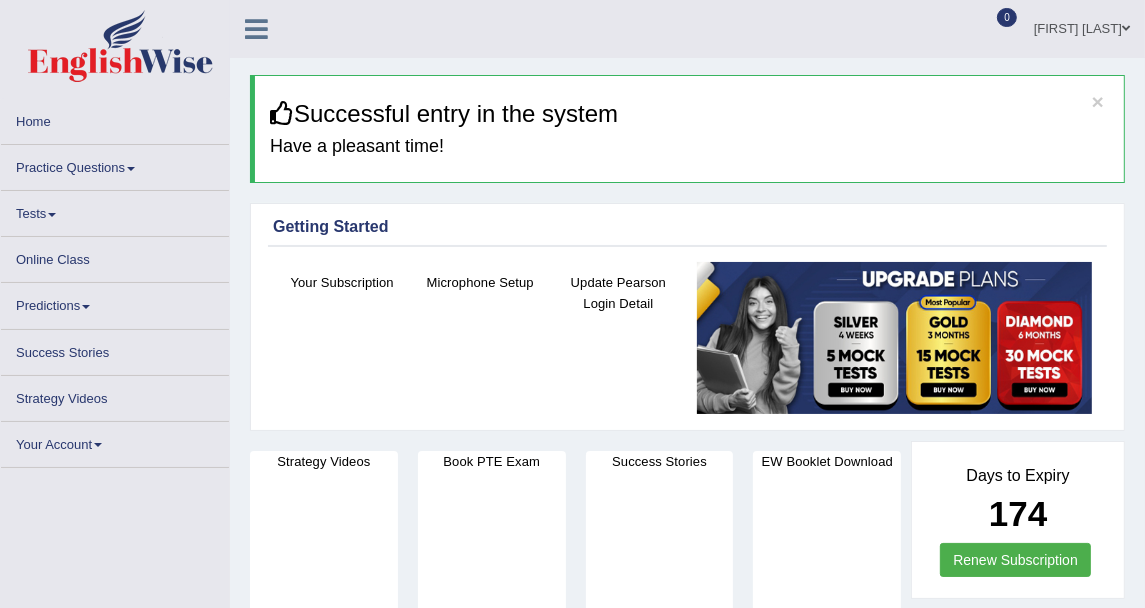 click on "Practice Questions" at bounding box center (115, 164) 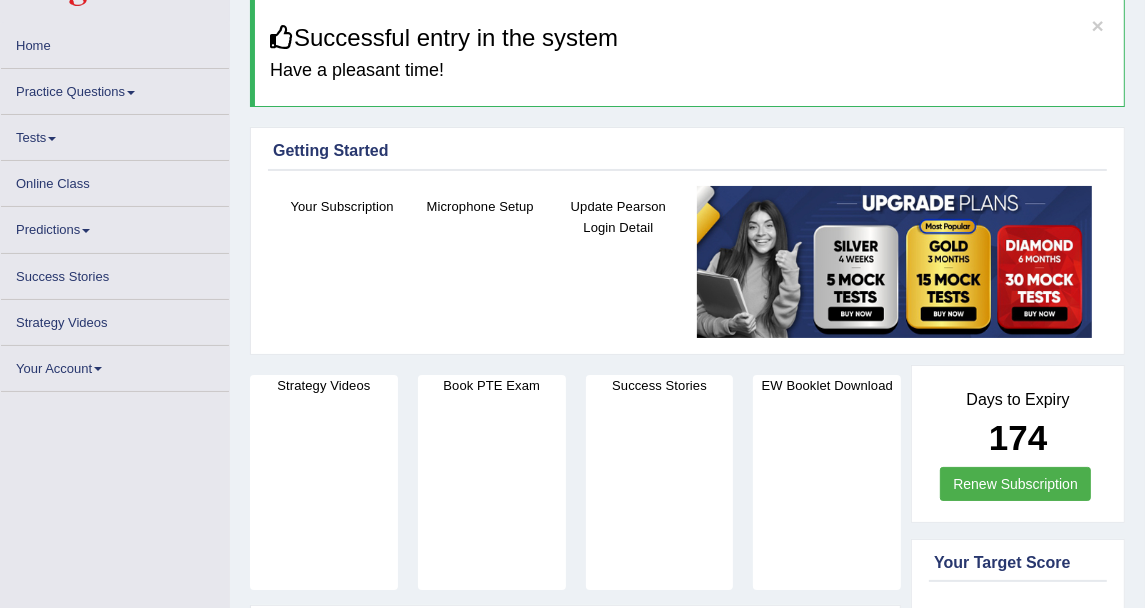 scroll, scrollTop: 0, scrollLeft: 0, axis: both 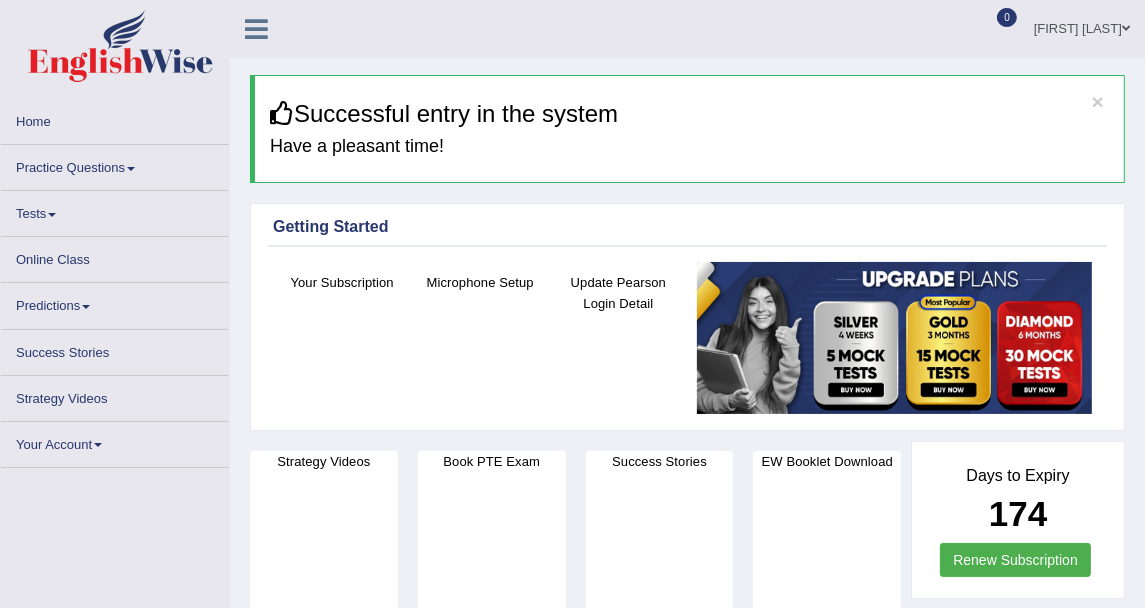 click on "Practice Questions" at bounding box center [115, 164] 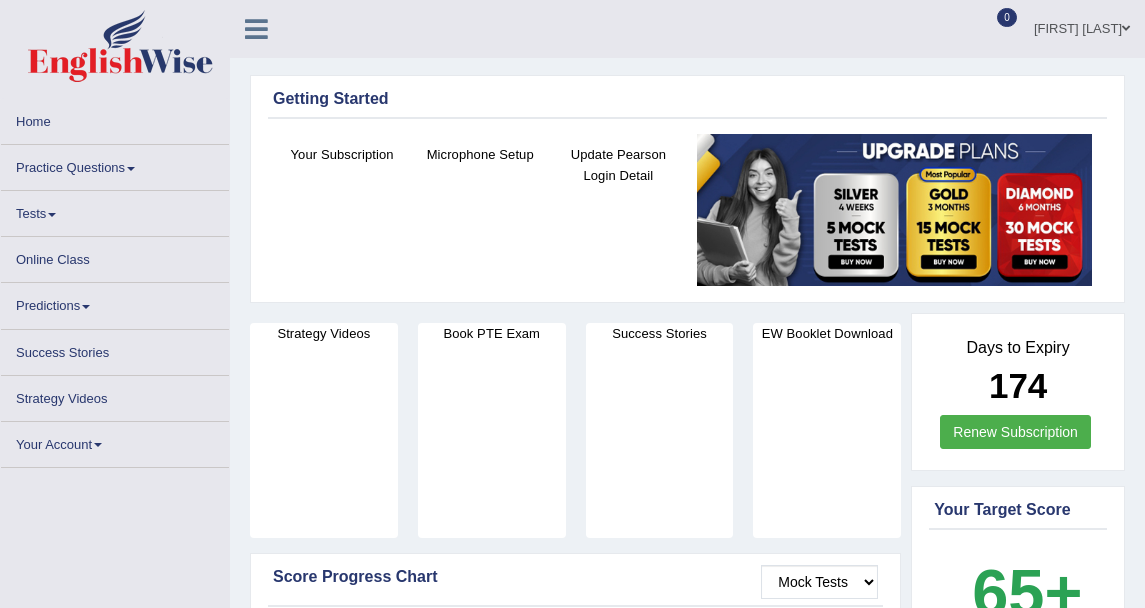 scroll, scrollTop: 0, scrollLeft: 0, axis: both 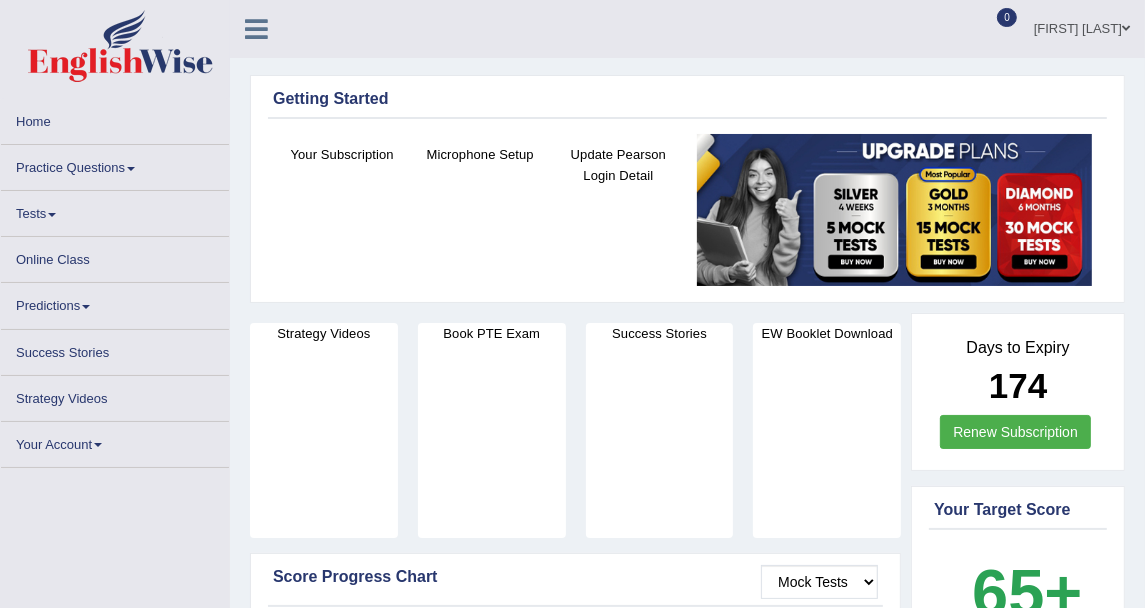 click on "Toggle navigation
Home
Practice Questions   Speaking Practice Read Aloud
Repeat Sentence
Describe Image
Re-tell Lecture
Answer Short Question
Summarize Group Discussion
Respond To A Situation
Writing Practice  Summarize Written Text
Write Essay
Reading Practice  Reading & Writing: Fill In The Blanks
Choose Multiple Answers
Re-order Paragraphs
Fill In The Blanks
Choose Single Answer
Listening Practice  Summarize Spoken Text
Highlight Incorrect Words
Highlight Correct Summary
Select Missing Word
Choose Single Answer
Choose Multiple Answers
Fill In The Blanks
Write From Dictation
Pronunciation
Tests
Take Mock Test" at bounding box center (572, 304) 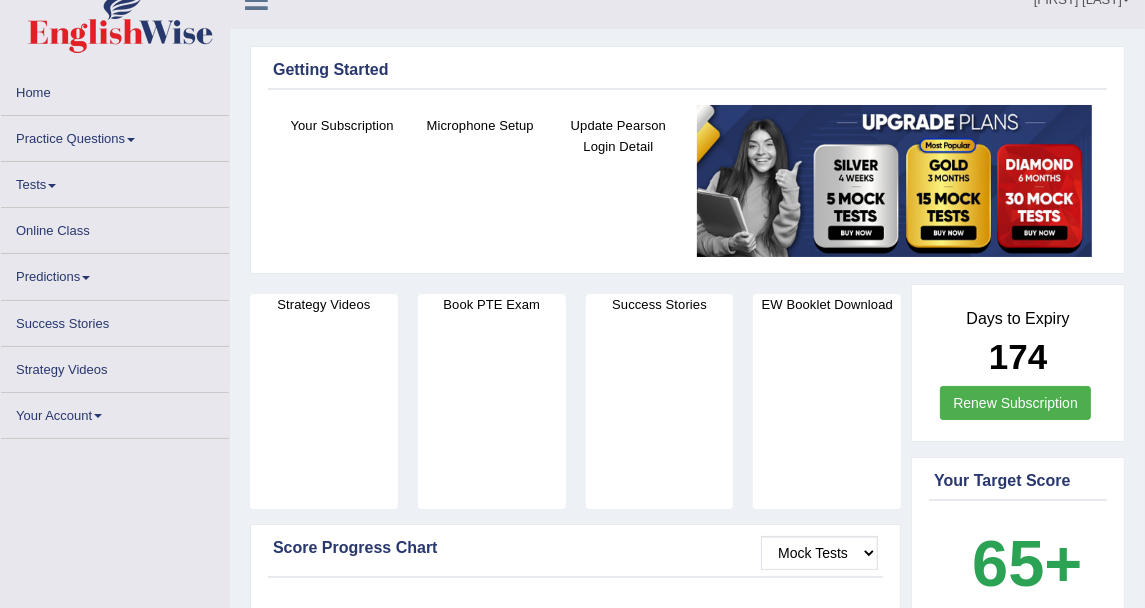 scroll, scrollTop: 0, scrollLeft: 0, axis: both 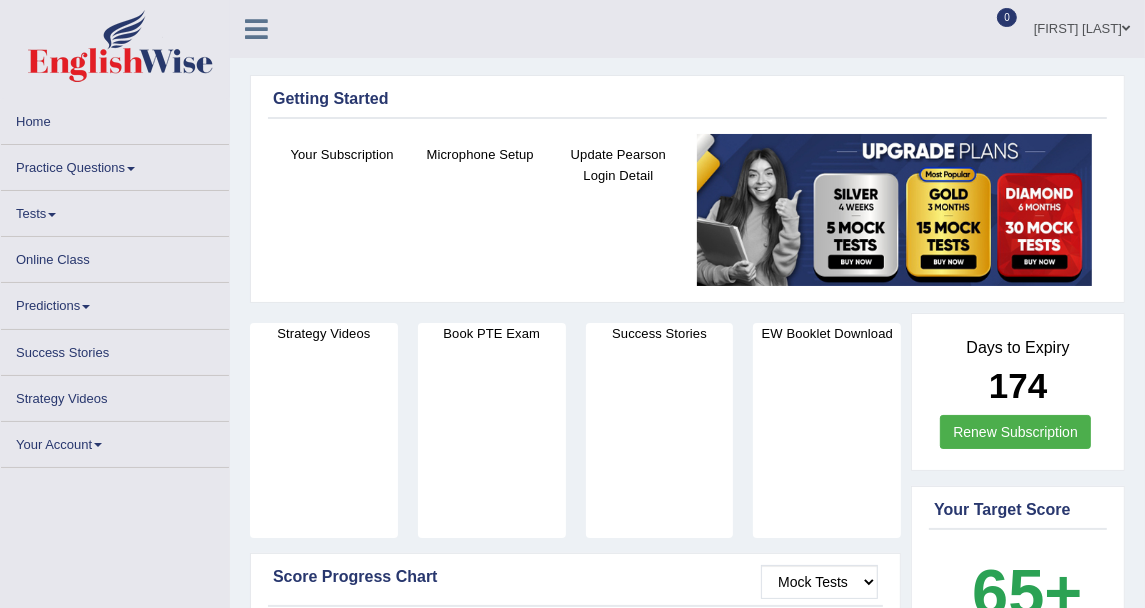 click on "Practice Questions" at bounding box center [115, 164] 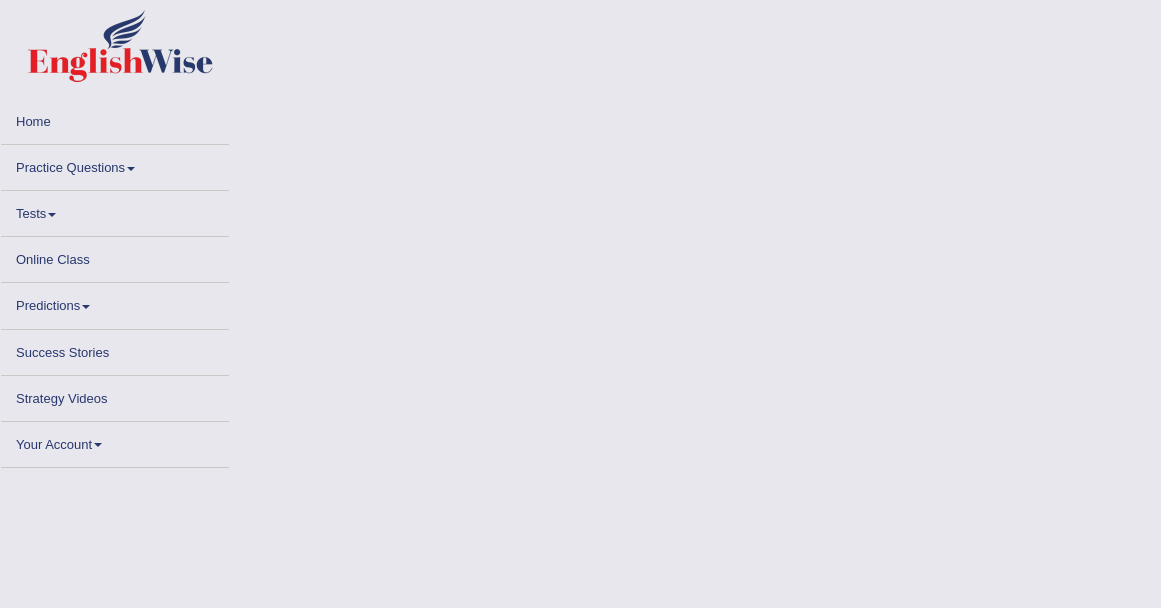 scroll, scrollTop: 0, scrollLeft: 0, axis: both 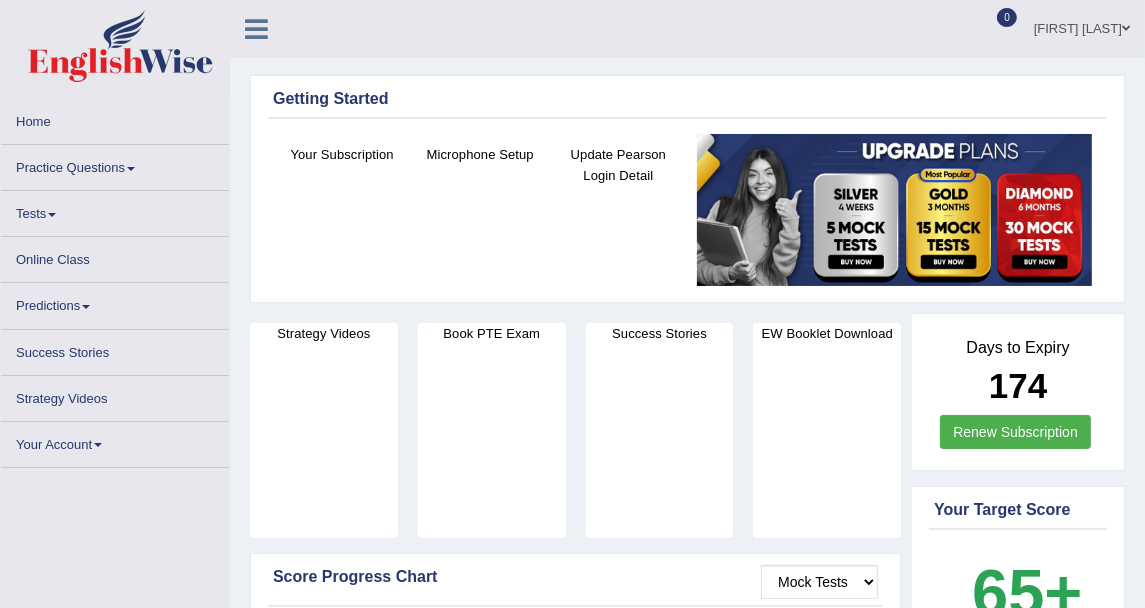 click on "Practice Questions" at bounding box center [115, 164] 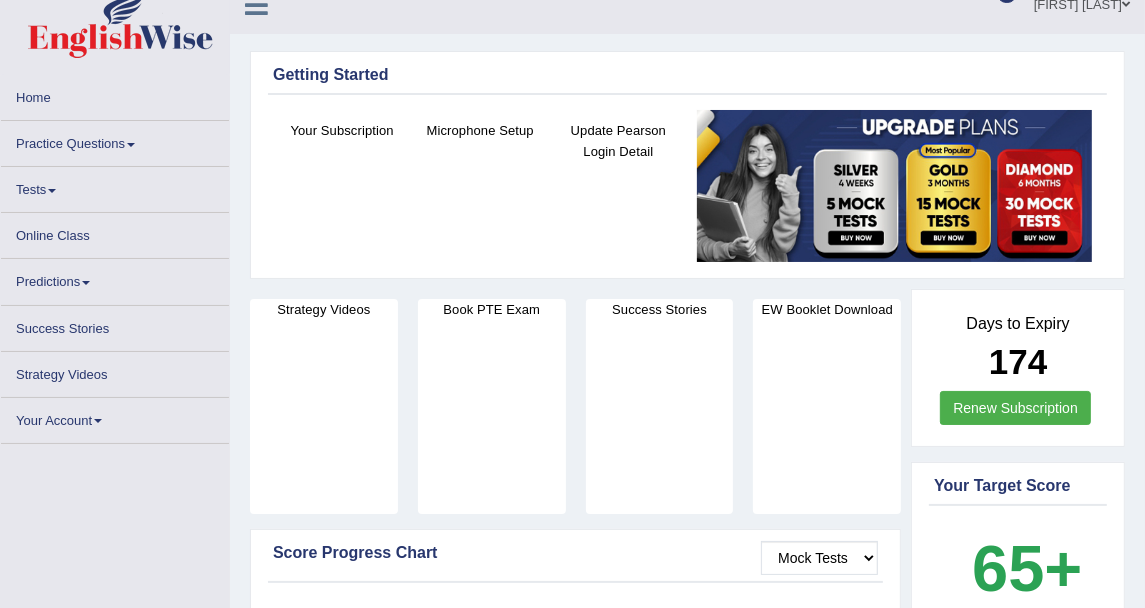 scroll, scrollTop: 0, scrollLeft: 0, axis: both 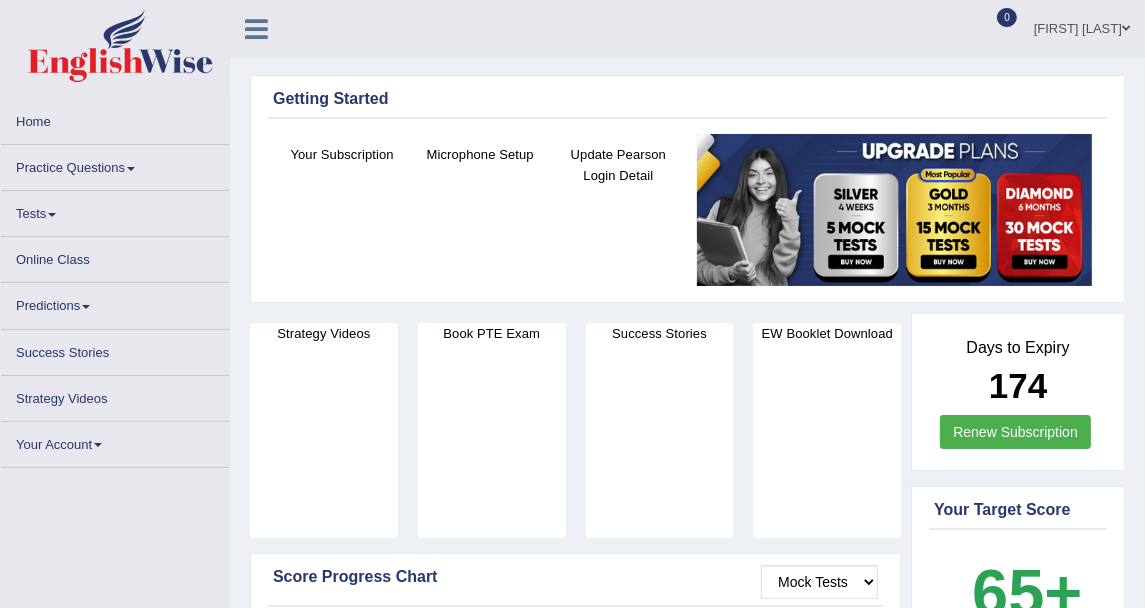 click on "Practice Questions" at bounding box center (115, 164) 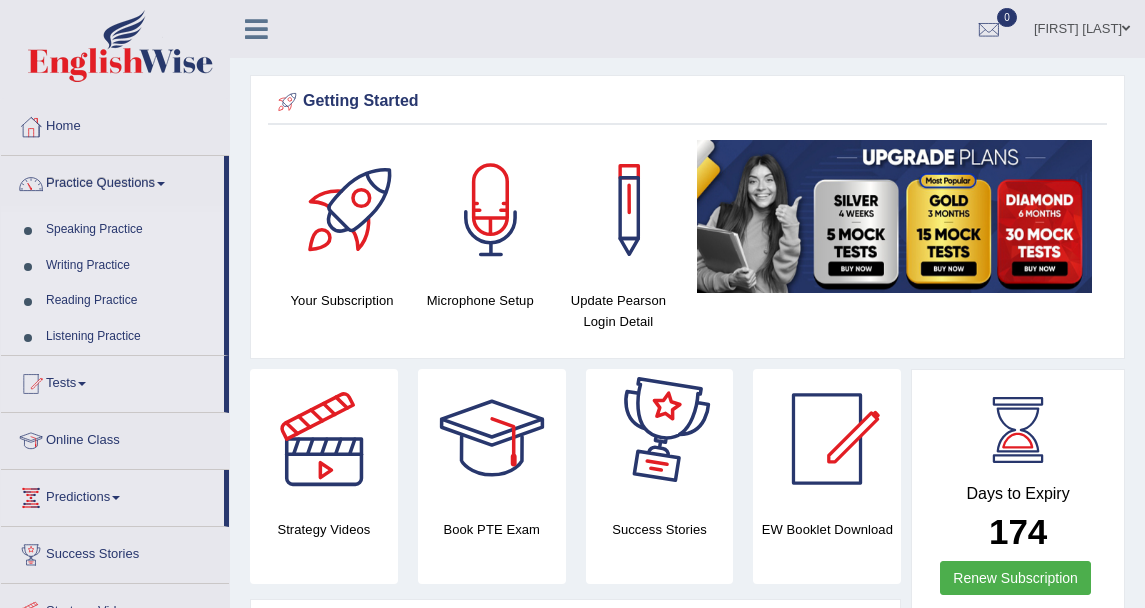 scroll, scrollTop: 0, scrollLeft: 0, axis: both 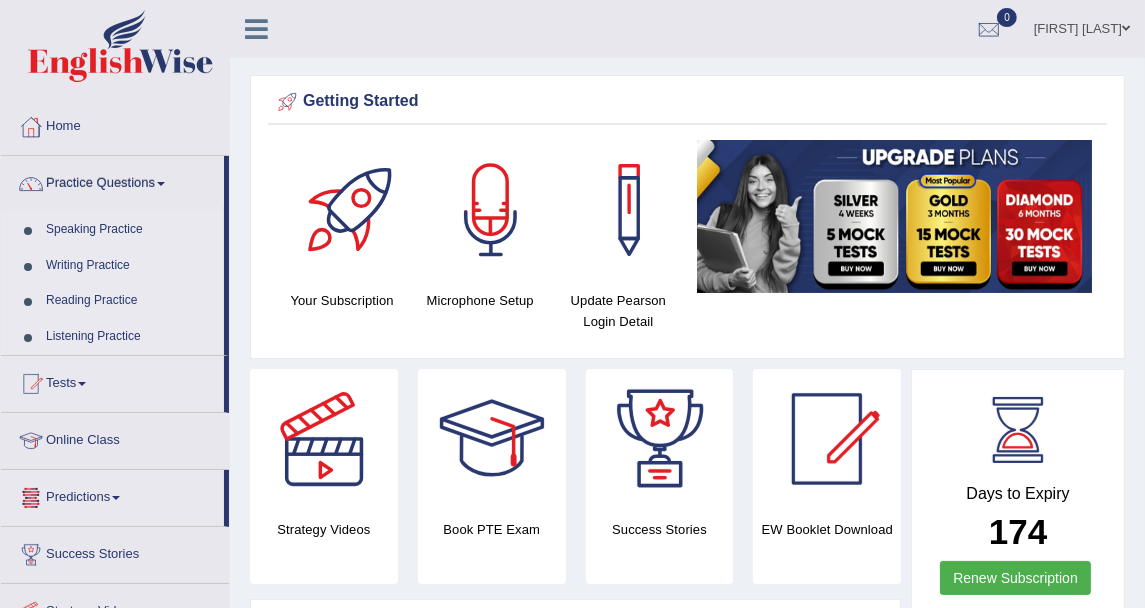 click on "Listening Practice" at bounding box center [130, 337] 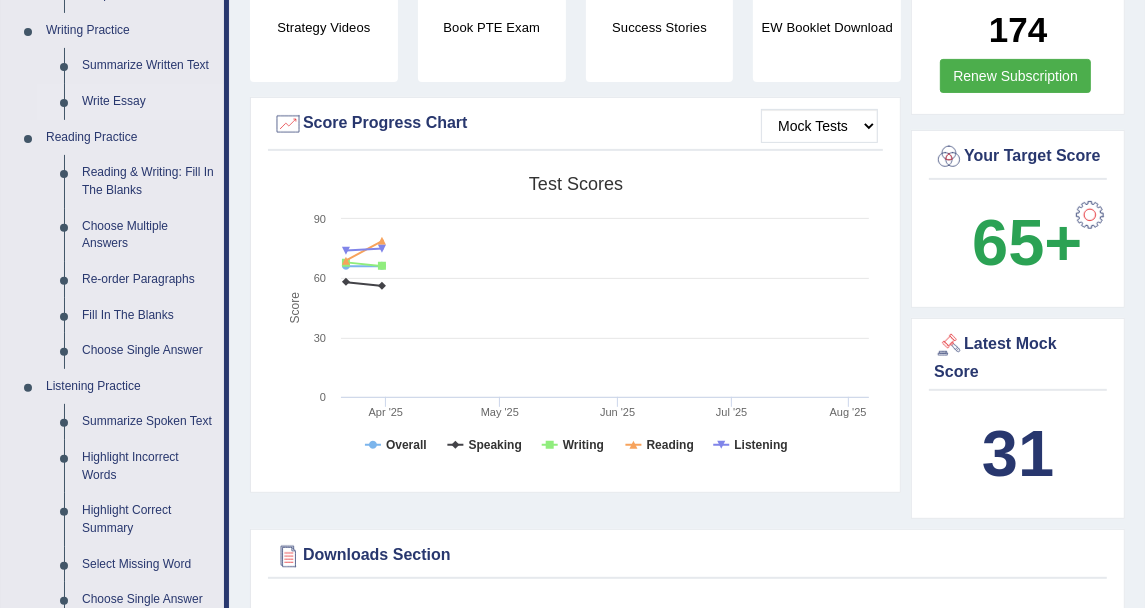 scroll, scrollTop: 666, scrollLeft: 0, axis: vertical 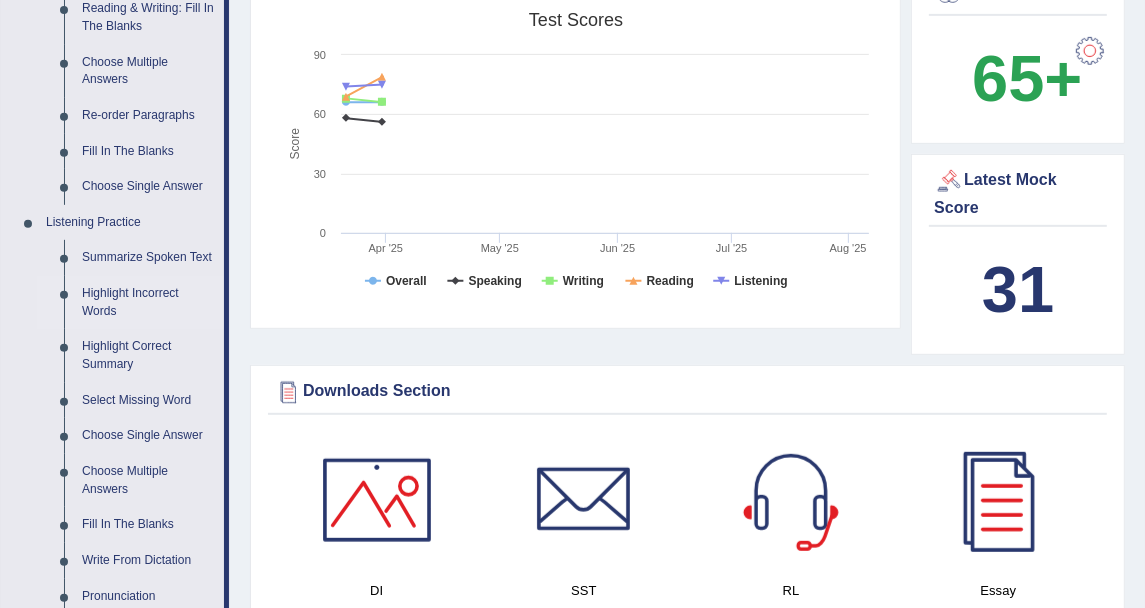 click on "Highlight Incorrect Words" at bounding box center [148, 302] 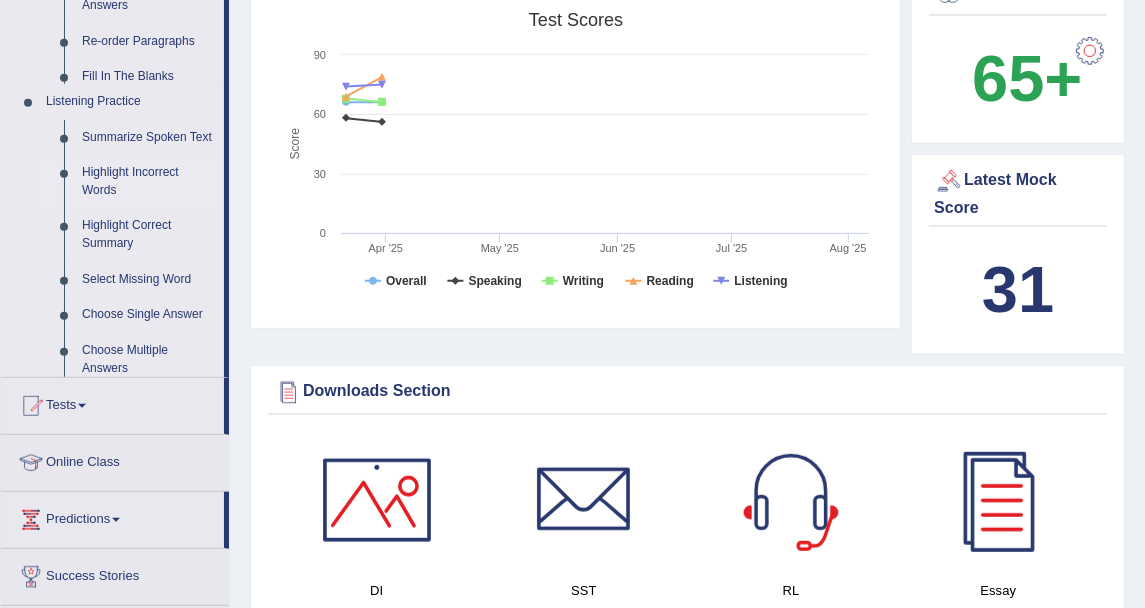 scroll, scrollTop: 253, scrollLeft: 0, axis: vertical 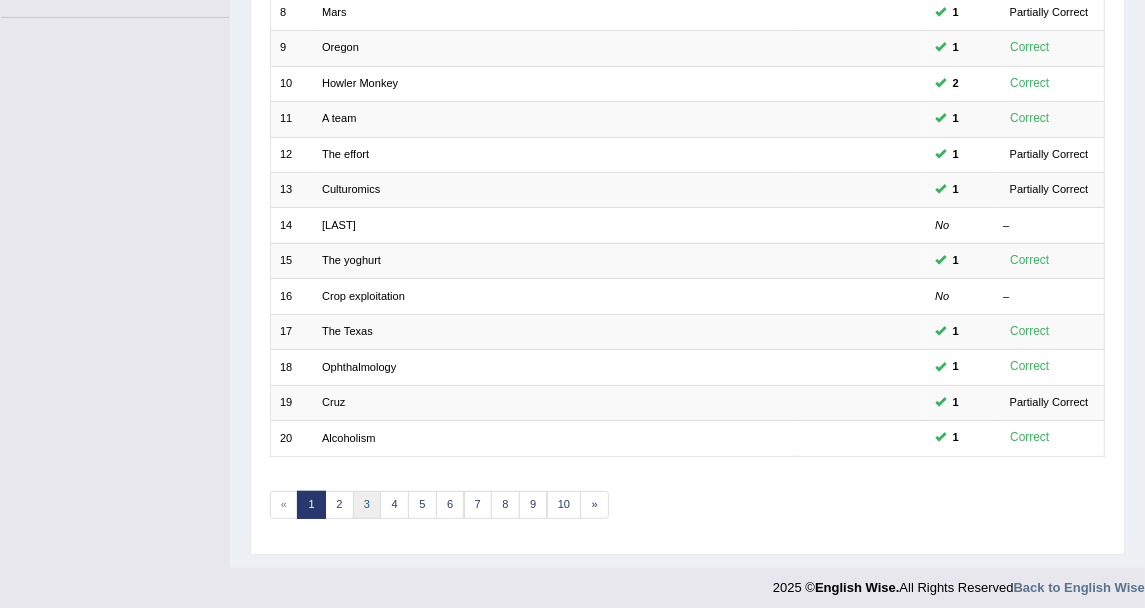 click on "3" at bounding box center [367, 505] 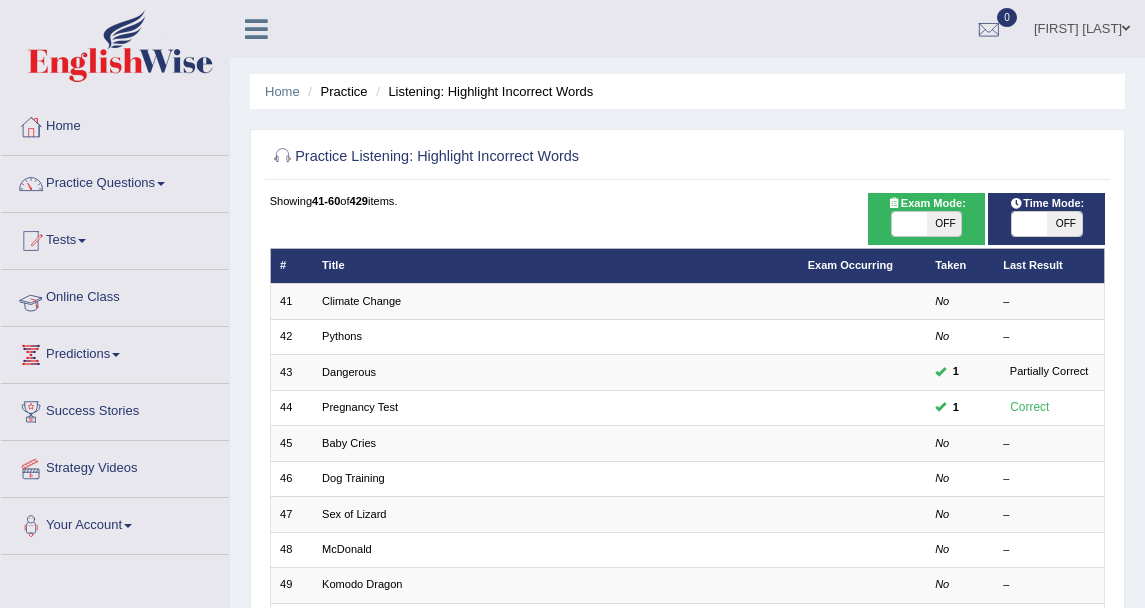 scroll, scrollTop: 0, scrollLeft: 0, axis: both 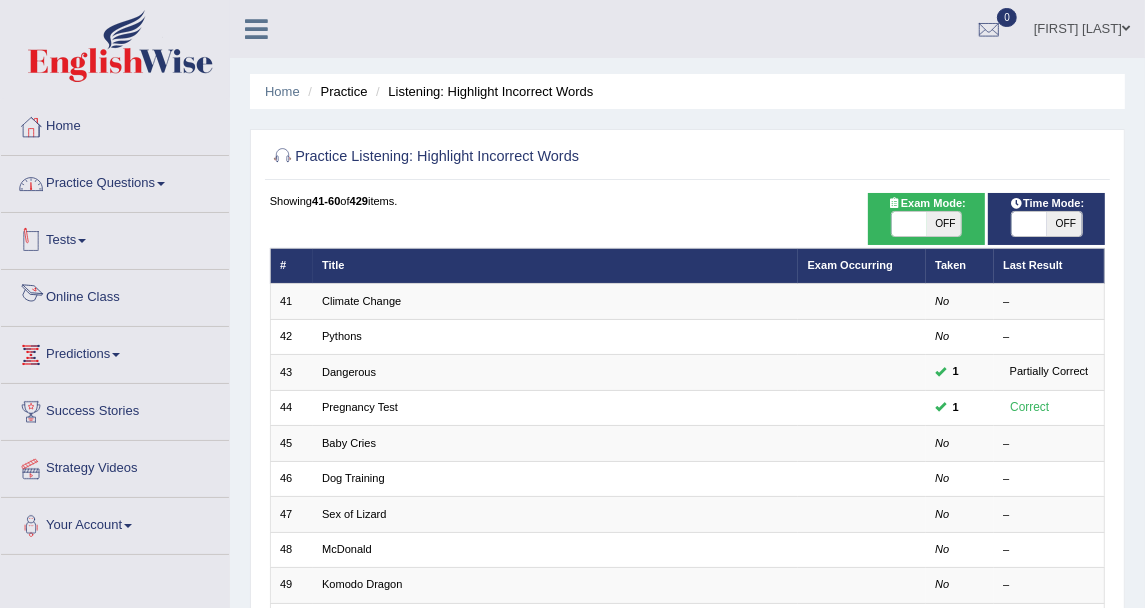 click on "Practice Questions" at bounding box center [115, 181] 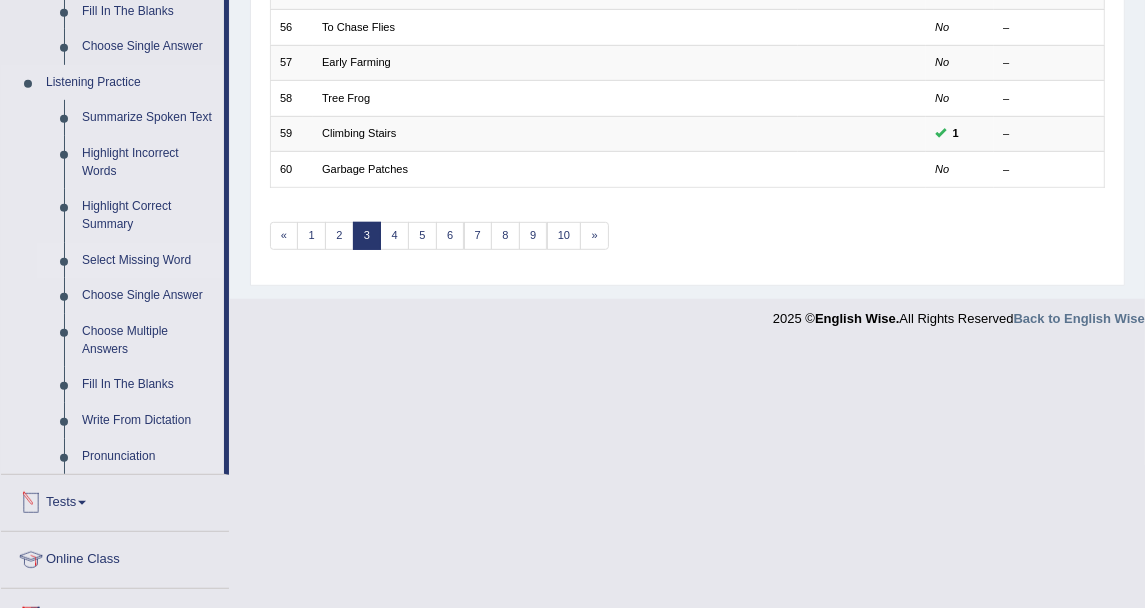scroll, scrollTop: 778, scrollLeft: 0, axis: vertical 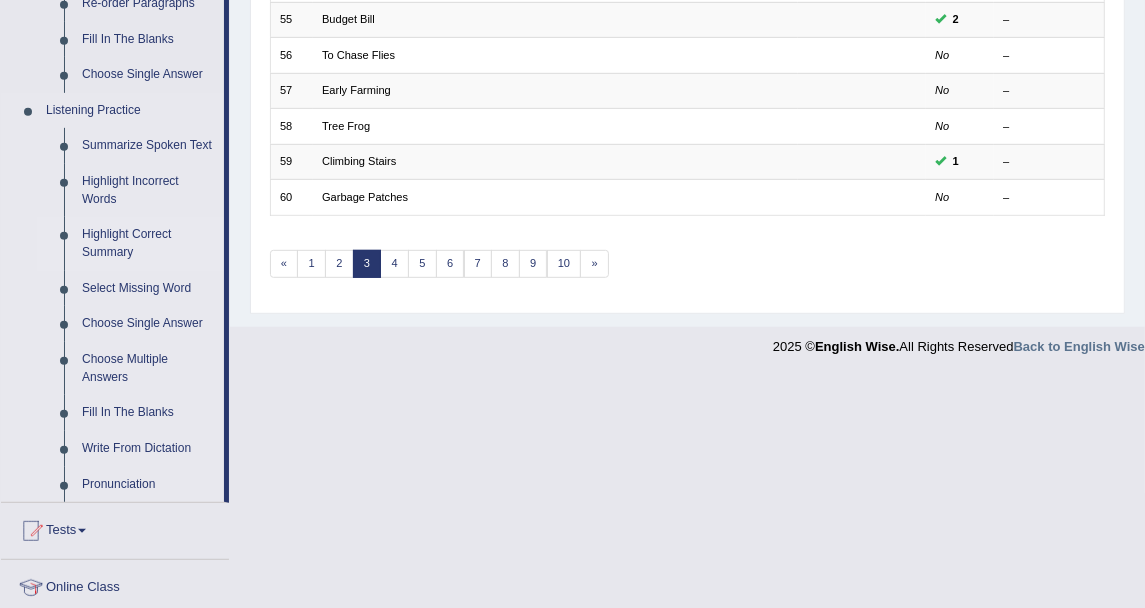 click on "Highlight Correct Summary" at bounding box center (148, 243) 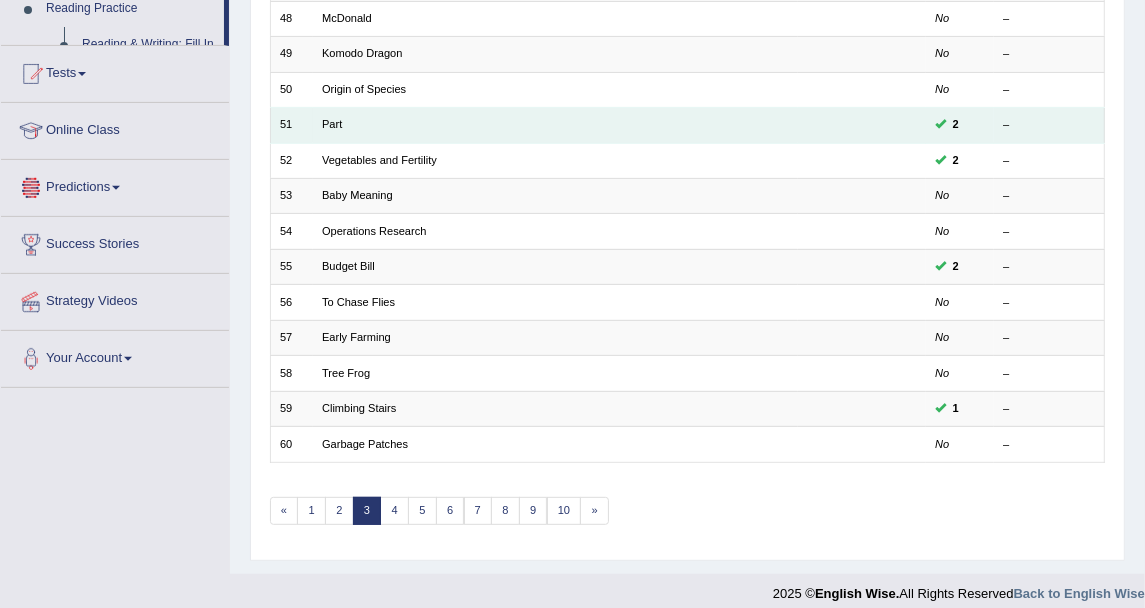 scroll, scrollTop: 537, scrollLeft: 0, axis: vertical 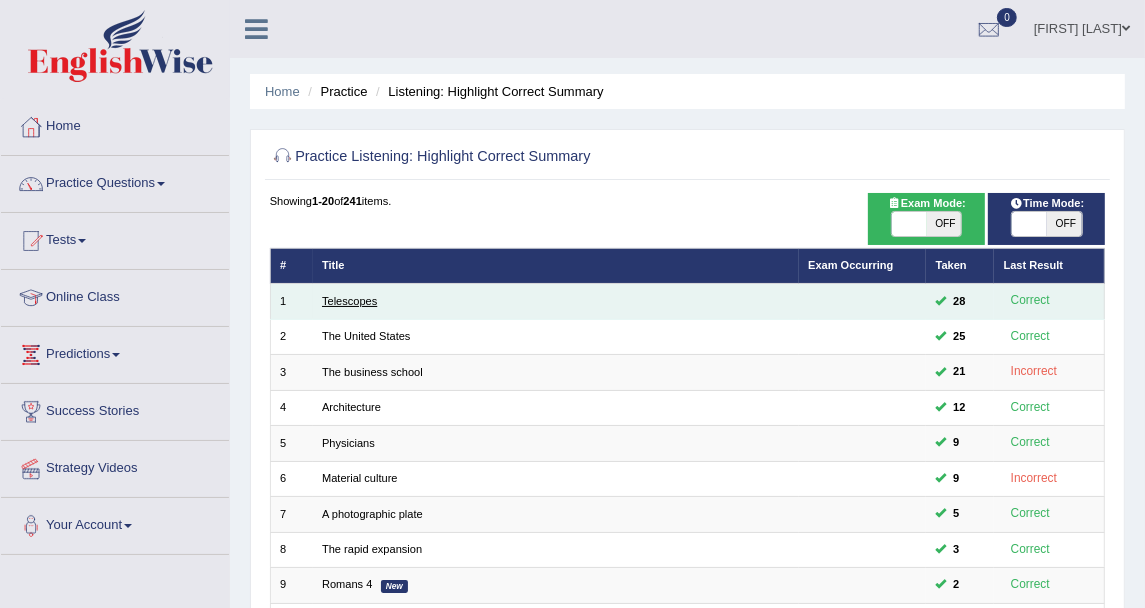 click on "Telescopes" at bounding box center [349, 301] 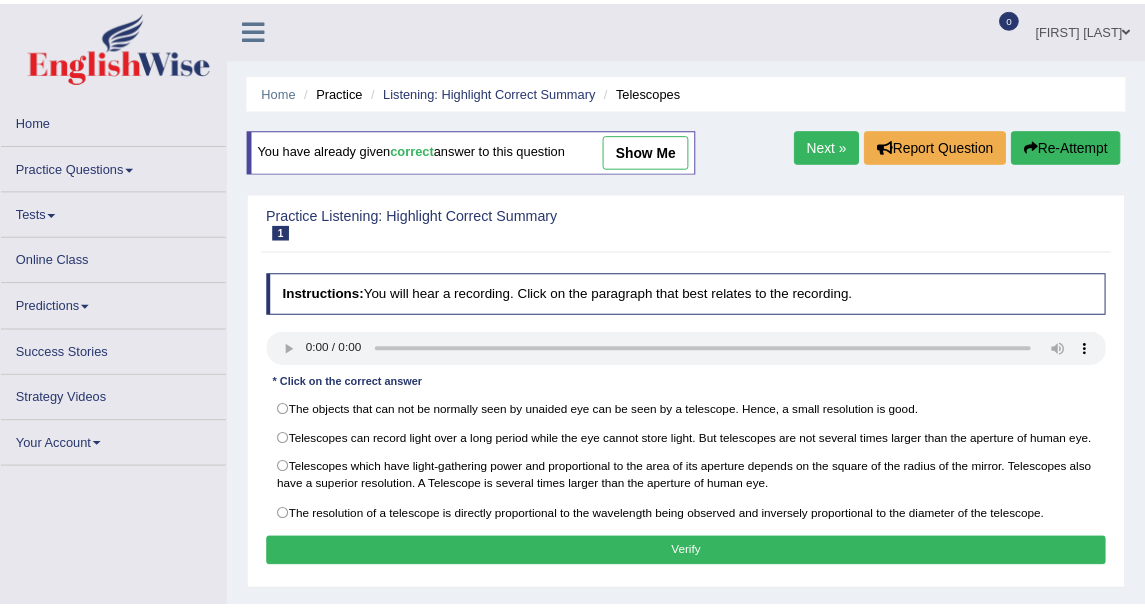 scroll, scrollTop: 0, scrollLeft: 0, axis: both 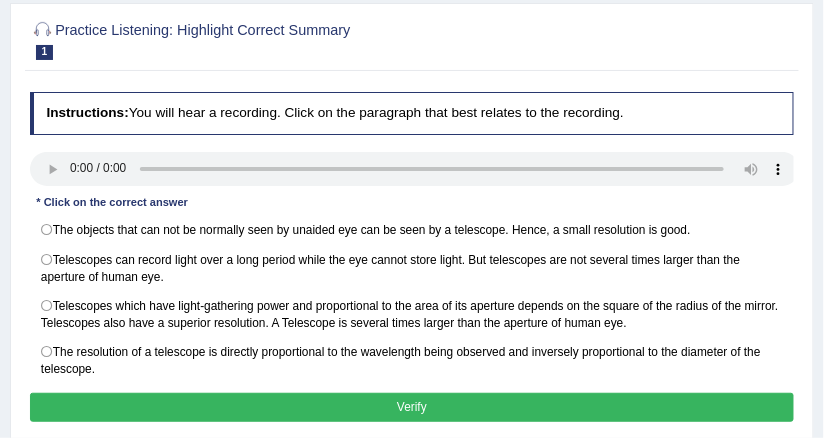 type 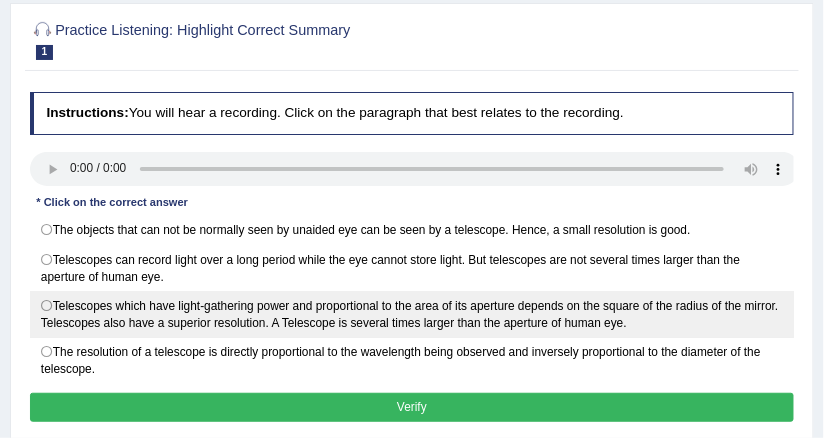 click on "Telescopes which have light-gathering power and proportional to the area of its aperture depends on the square of the radius of the mirror. Telescopes also have a superior resolution. A Telescope is several times larger than the aperture of human eye." at bounding box center [412, 314] 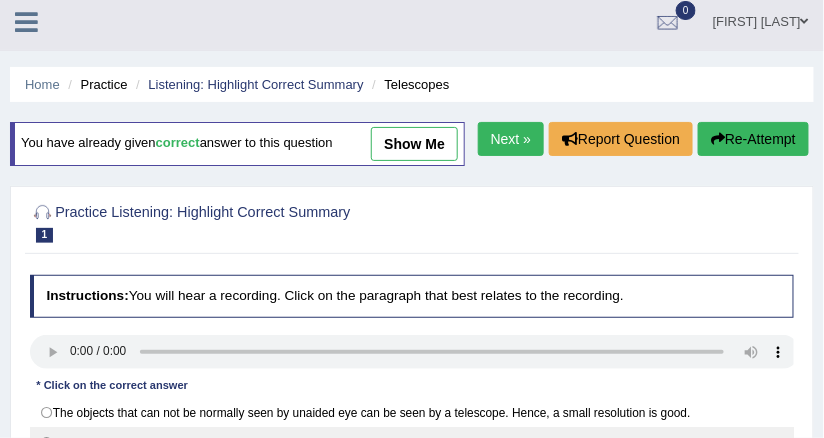 scroll, scrollTop: 0, scrollLeft: 0, axis: both 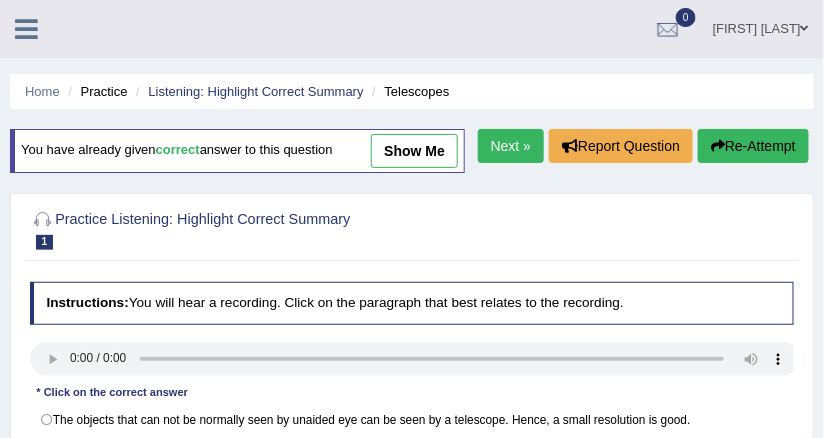 click on "Next »" at bounding box center [511, 146] 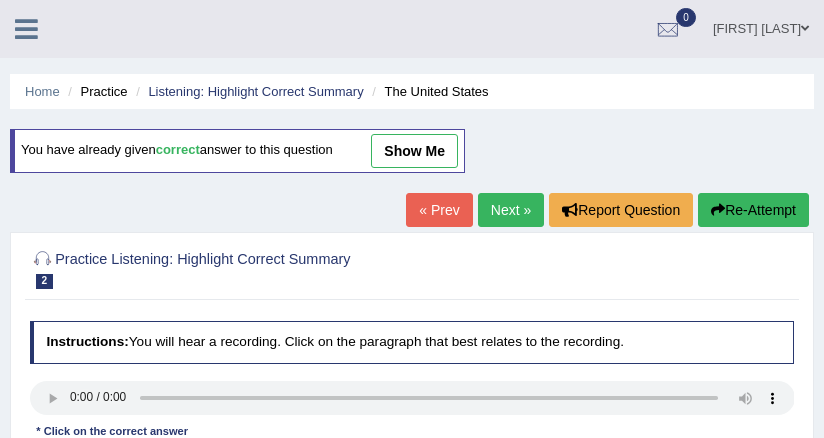 scroll, scrollTop: 160, scrollLeft: 0, axis: vertical 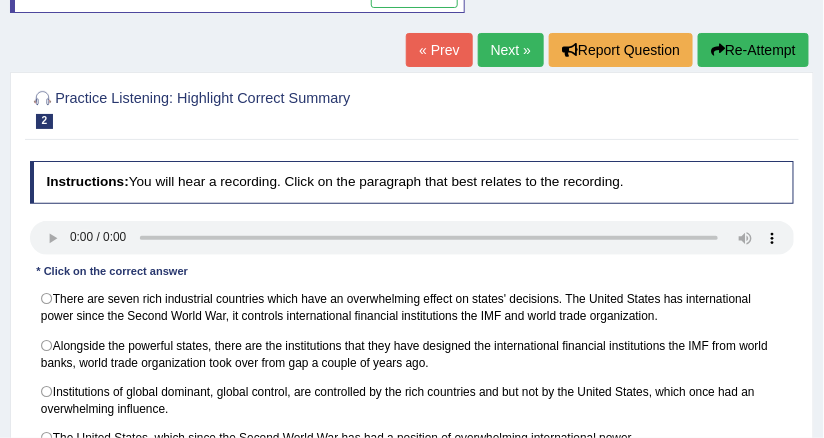 type 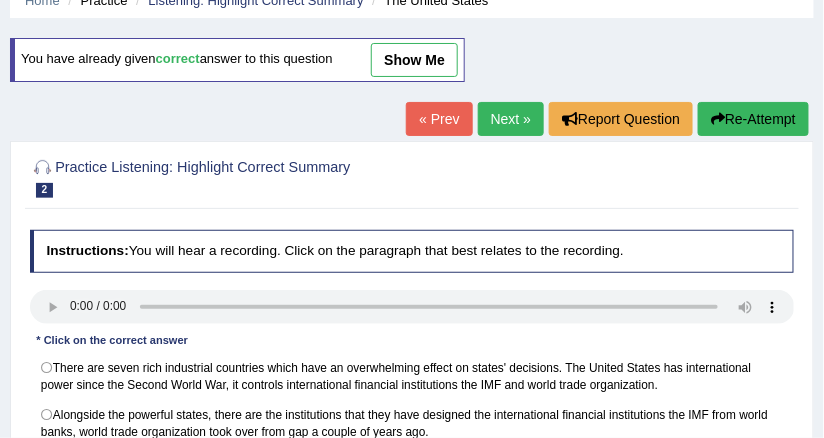 scroll, scrollTop: 80, scrollLeft: 0, axis: vertical 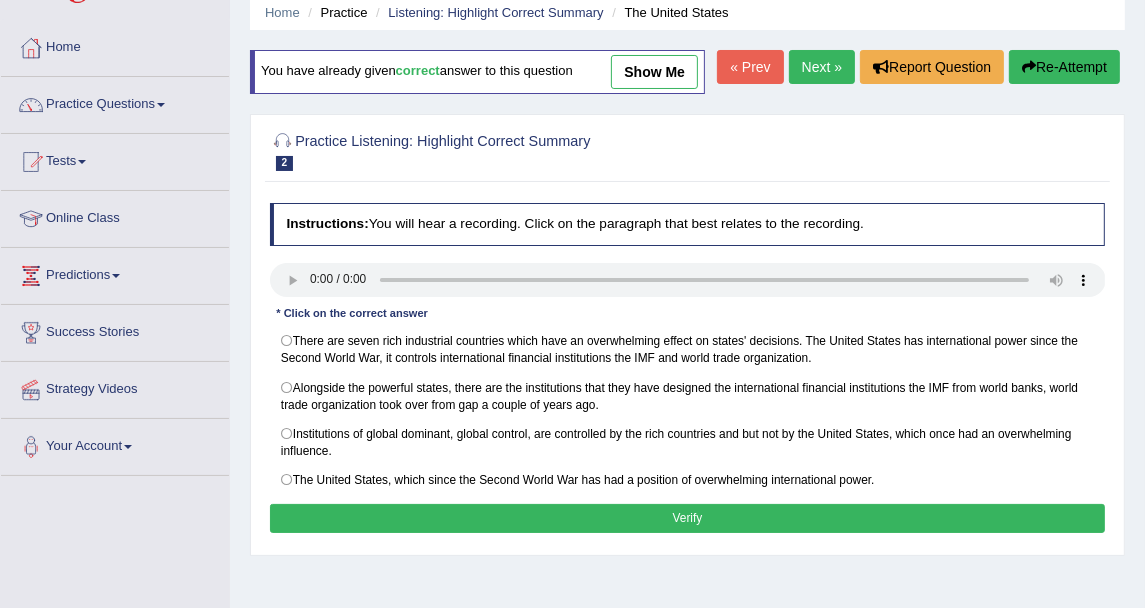 drag, startPoint x: 522, startPoint y: 1, endPoint x: 580, endPoint y: 158, distance: 167.37085 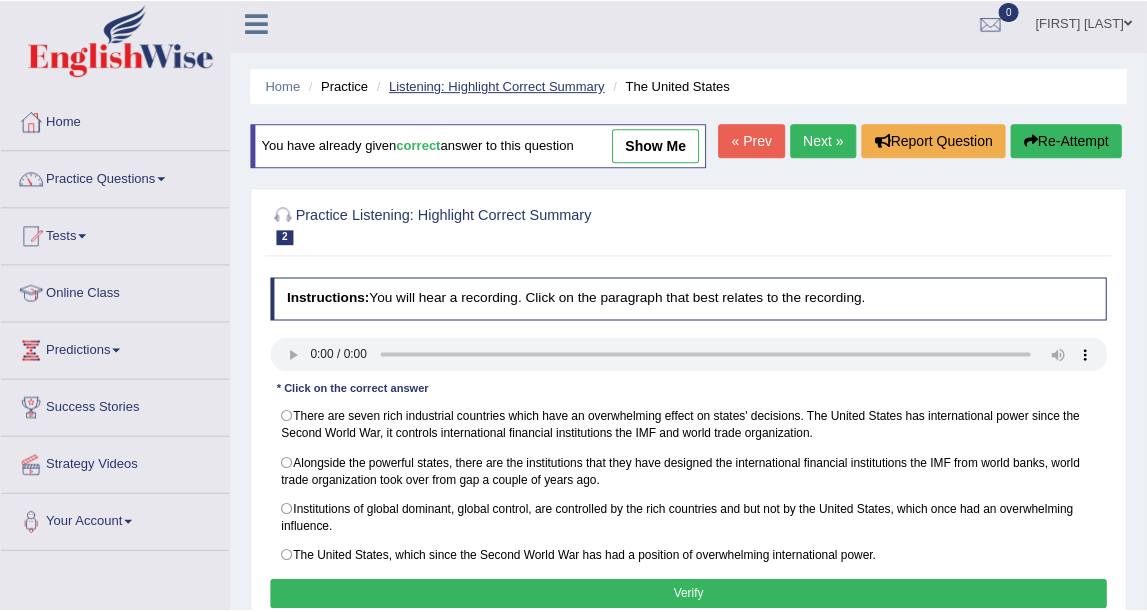 scroll, scrollTop: 0, scrollLeft: 0, axis: both 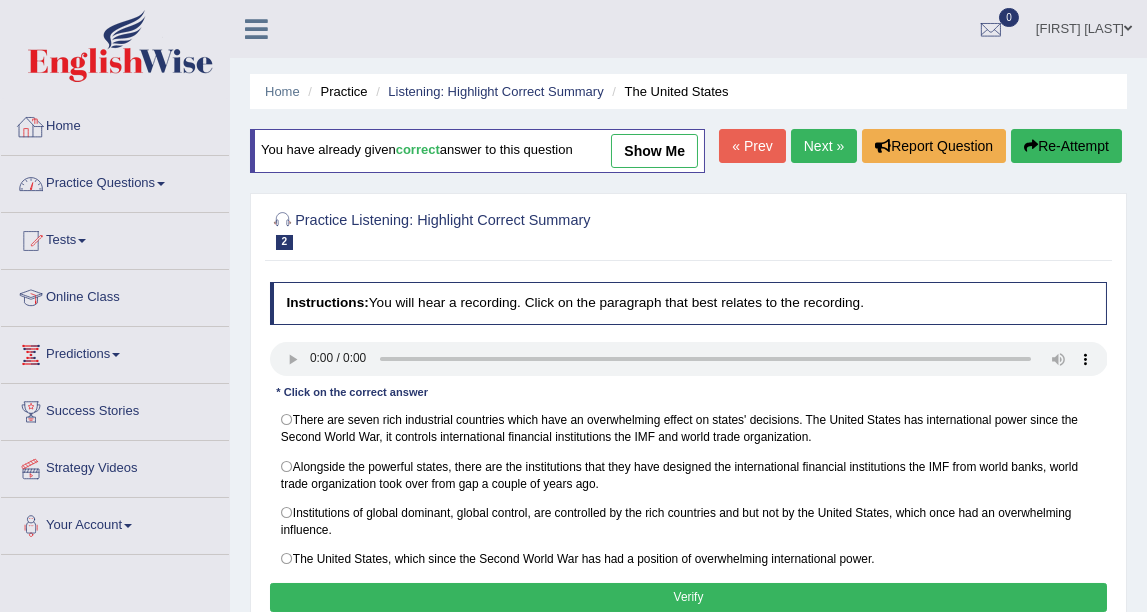 click on "Practice Questions" at bounding box center [115, 181] 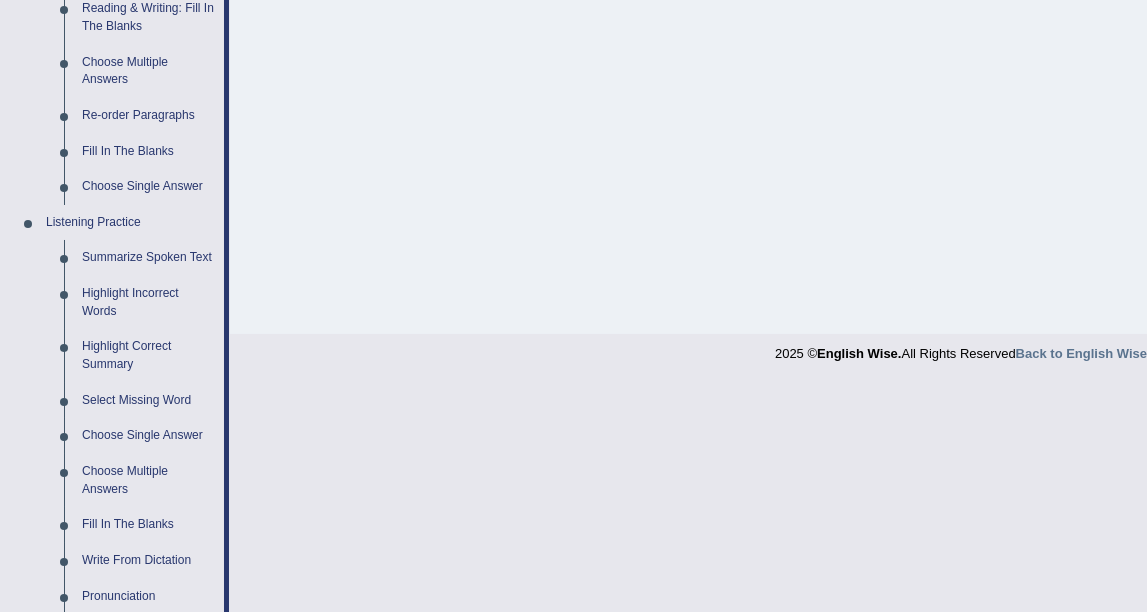 scroll, scrollTop: 778, scrollLeft: 0, axis: vertical 